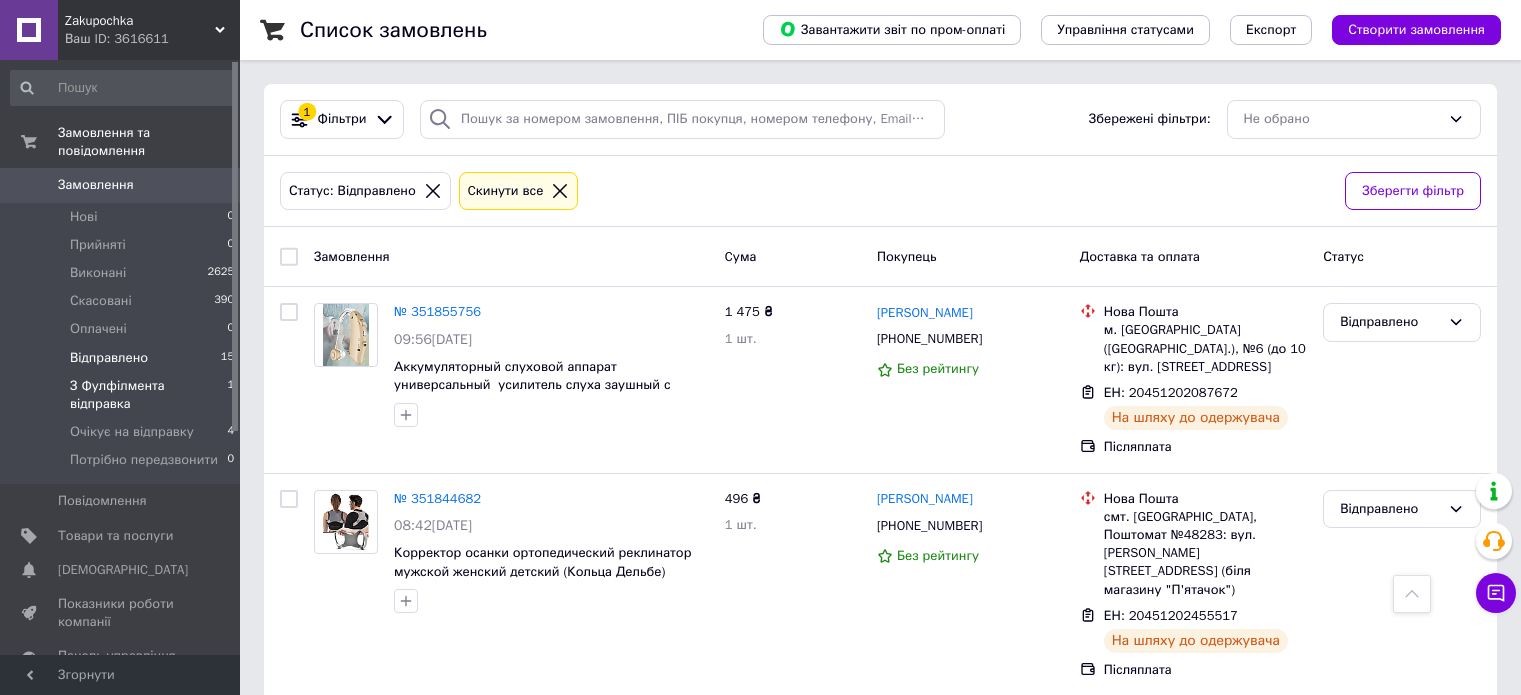 scroll, scrollTop: 1539, scrollLeft: 0, axis: vertical 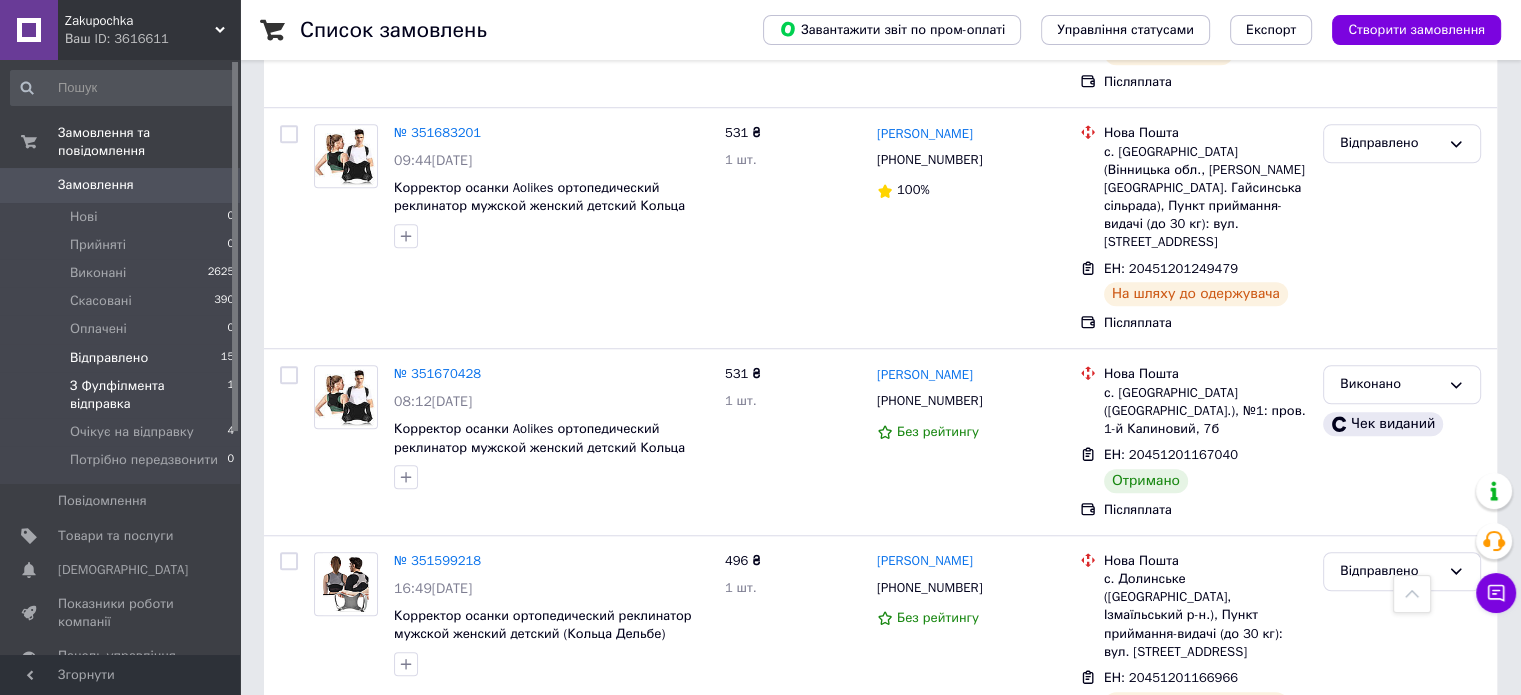 click on "З Фулфілмента відправка" at bounding box center (148, 395) 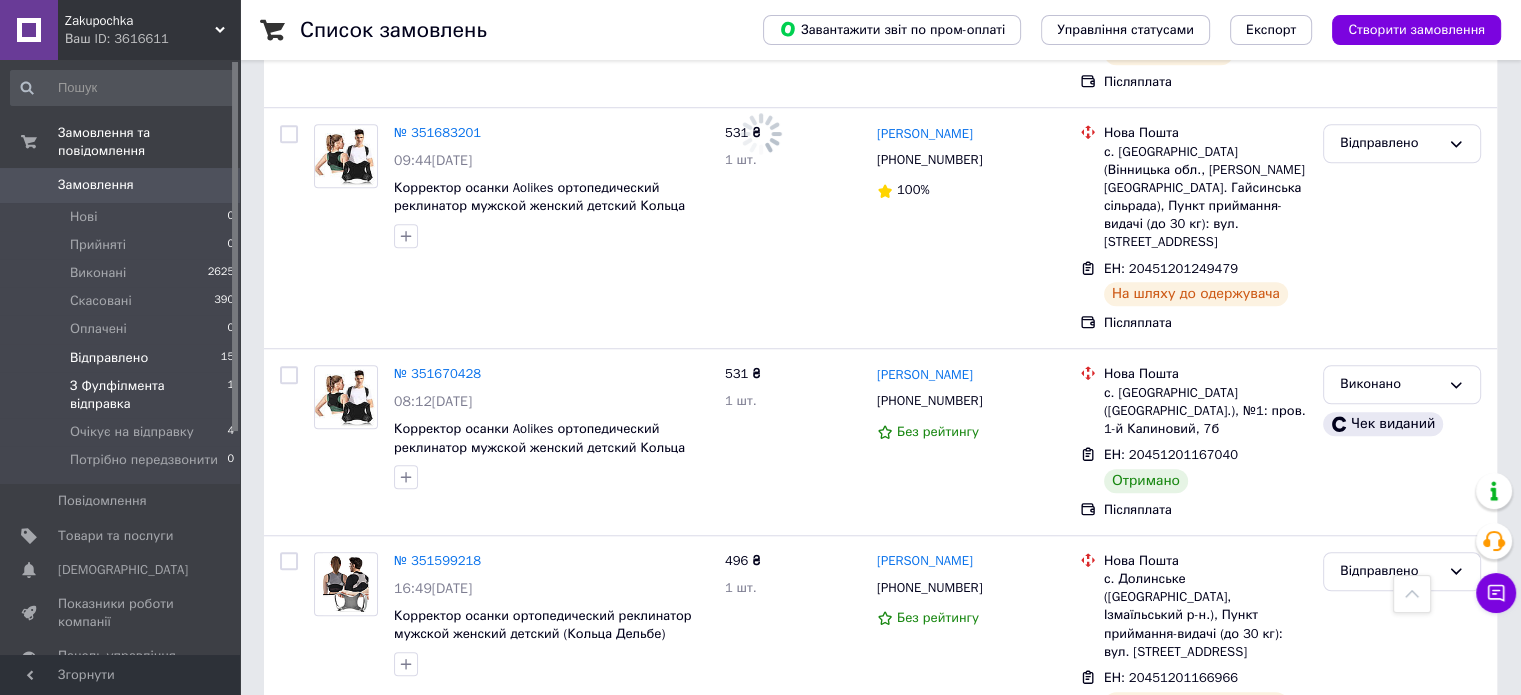 click on "Відправлено" at bounding box center [109, 358] 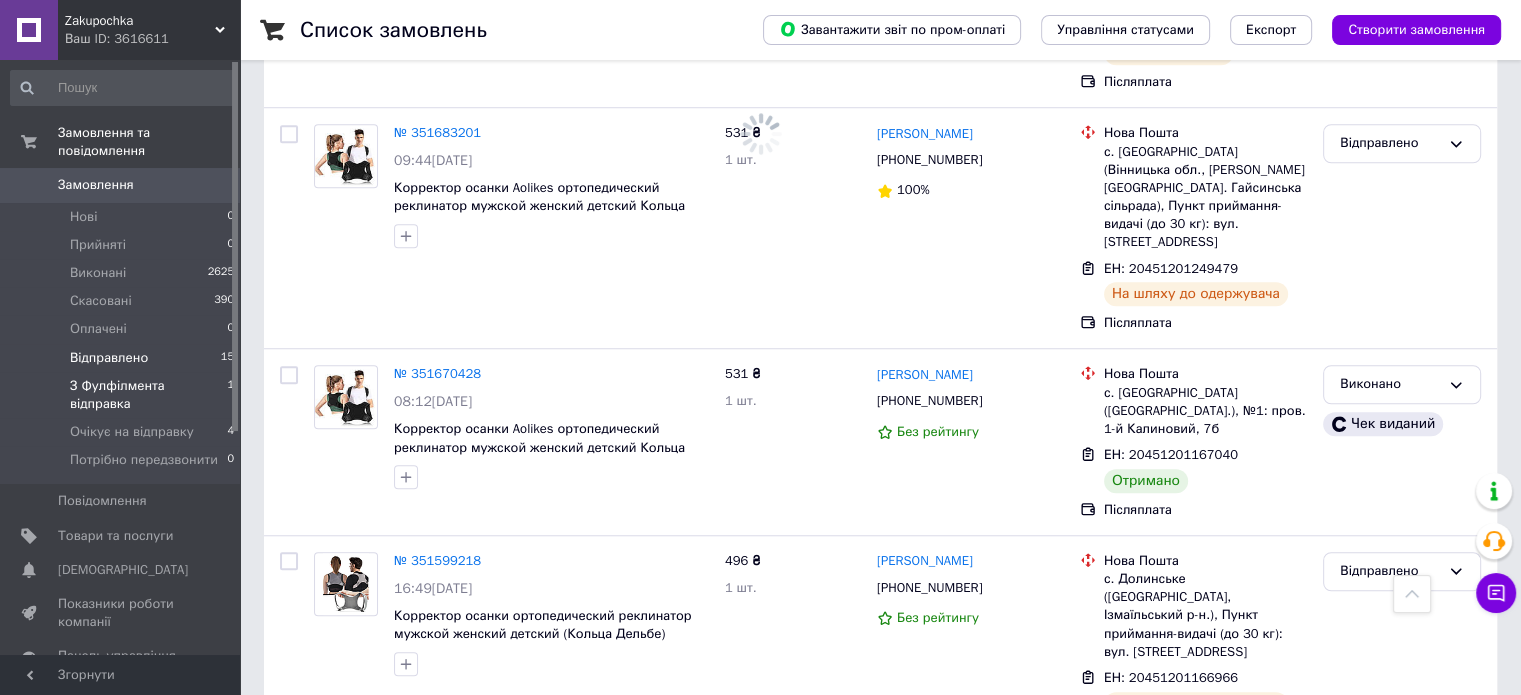 scroll, scrollTop: 0, scrollLeft: 0, axis: both 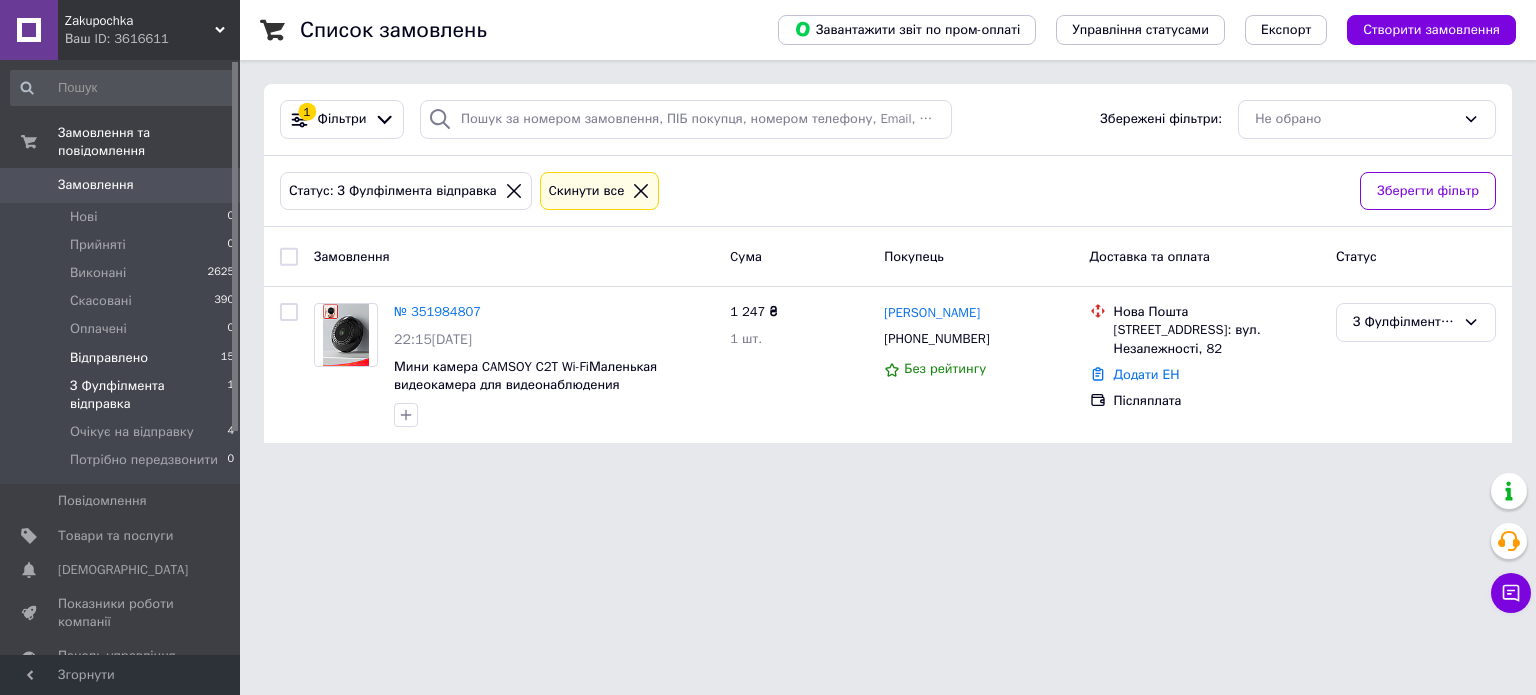 click on "Відправлено" at bounding box center [109, 358] 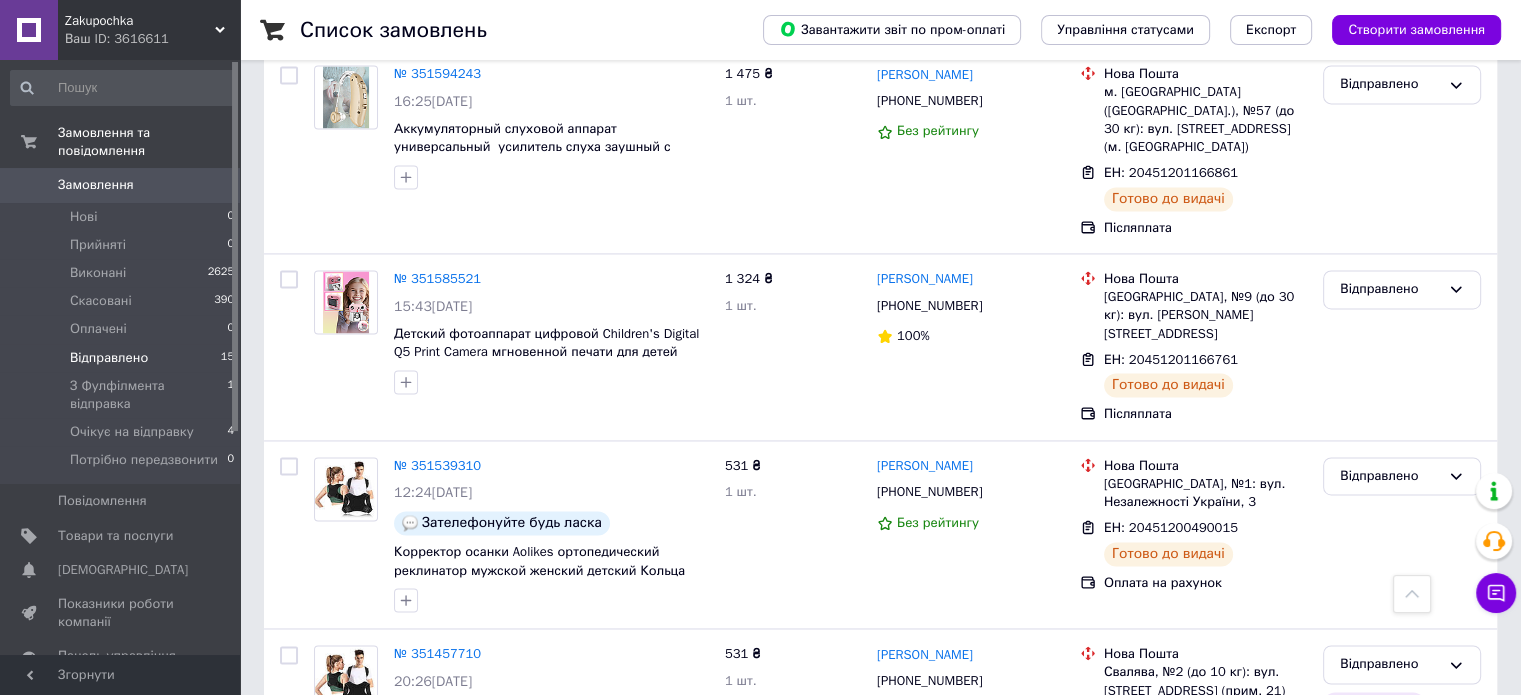 scroll, scrollTop: 2968, scrollLeft: 0, axis: vertical 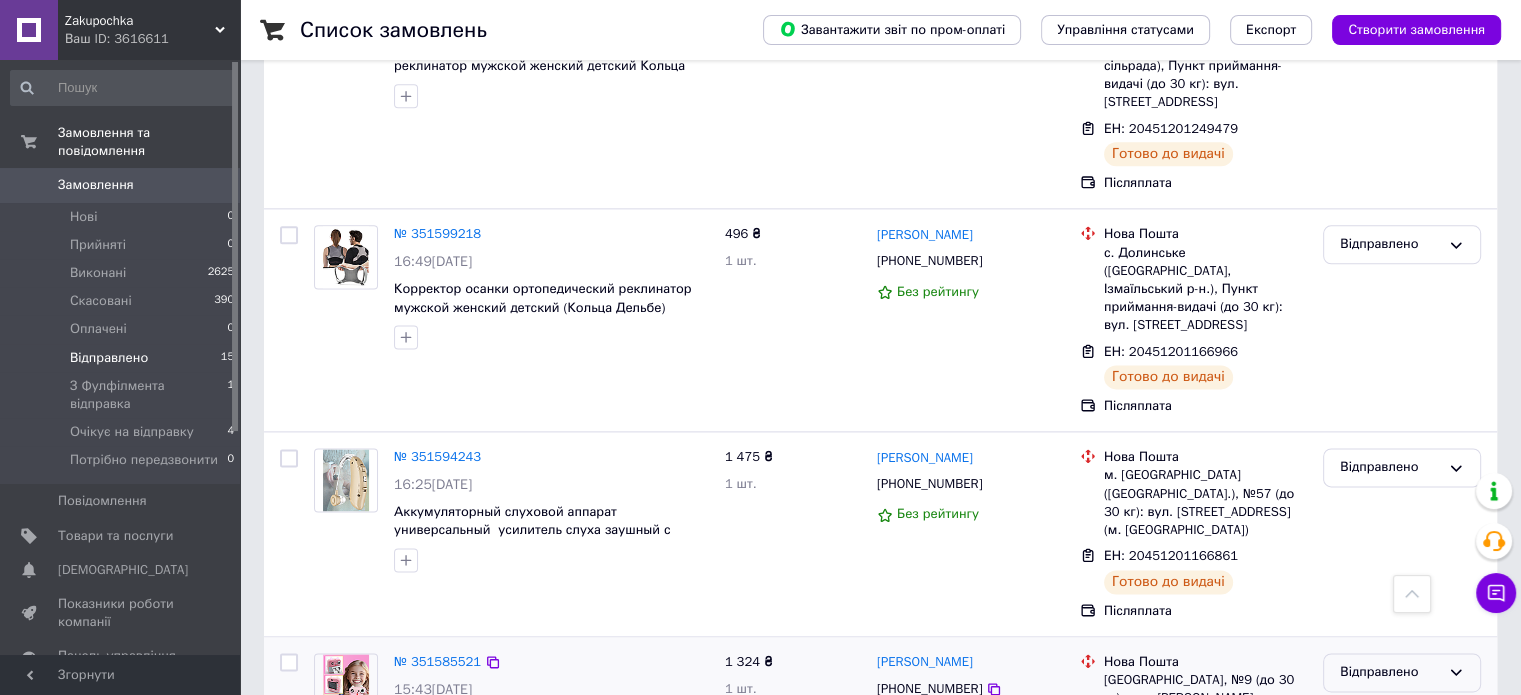 click on "Відправлено" at bounding box center (1390, 672) 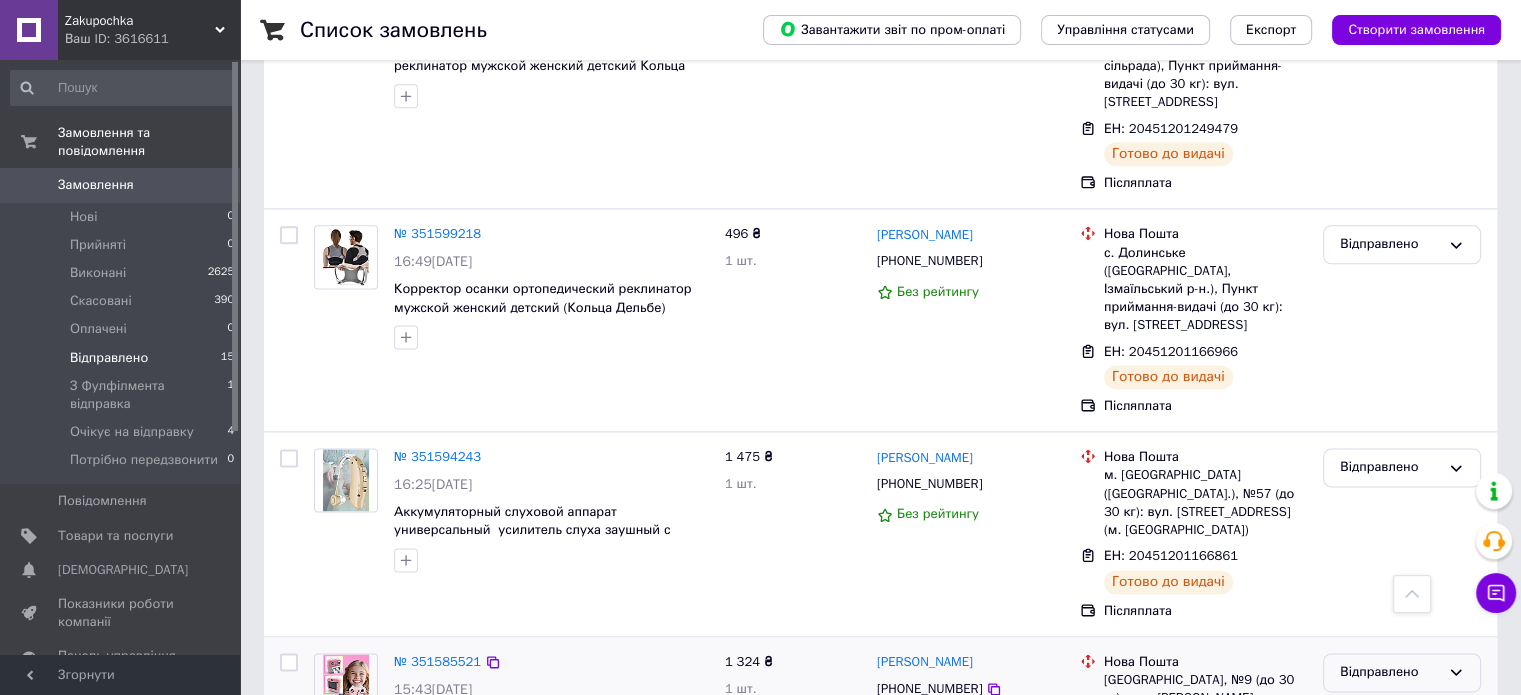 click on "Виконано" at bounding box center [1402, 750] 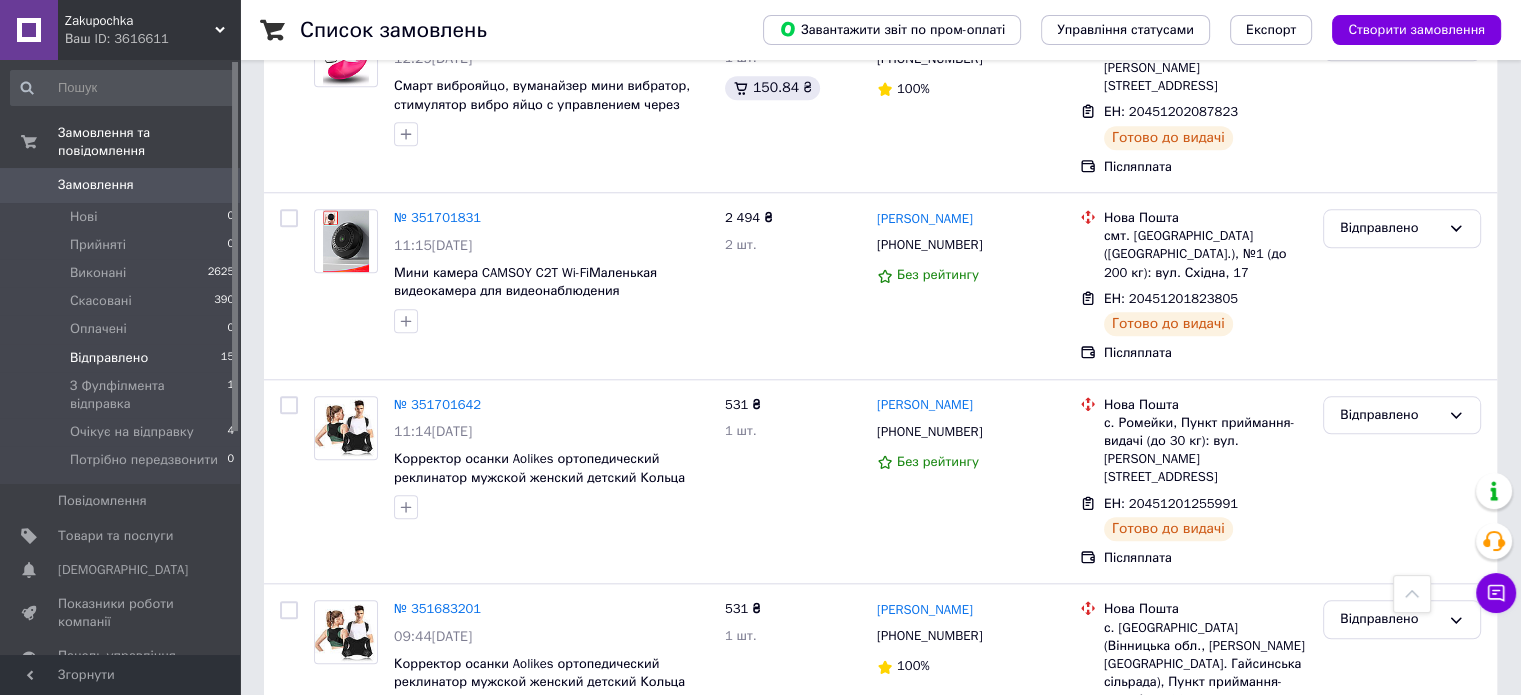 scroll, scrollTop: 1868, scrollLeft: 0, axis: vertical 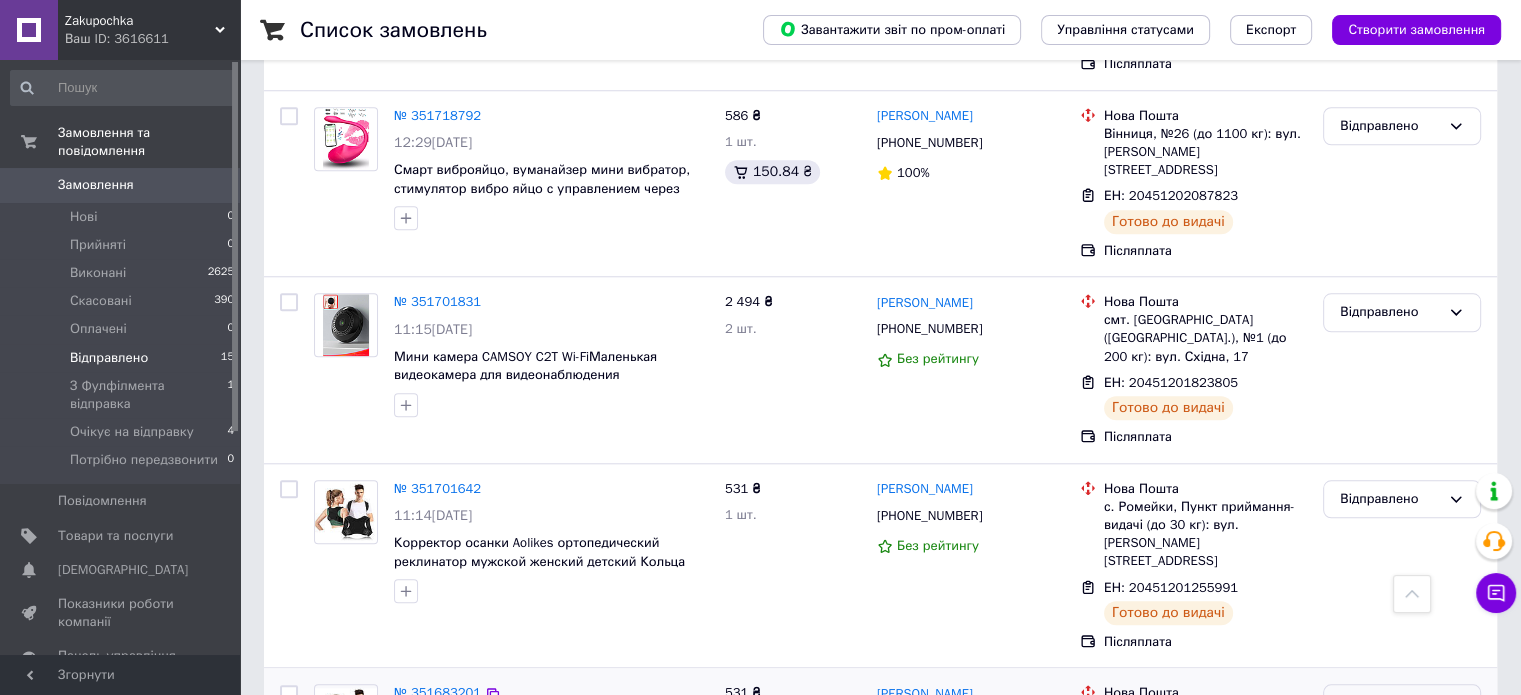 click on "Відправлено" at bounding box center [1390, 703] 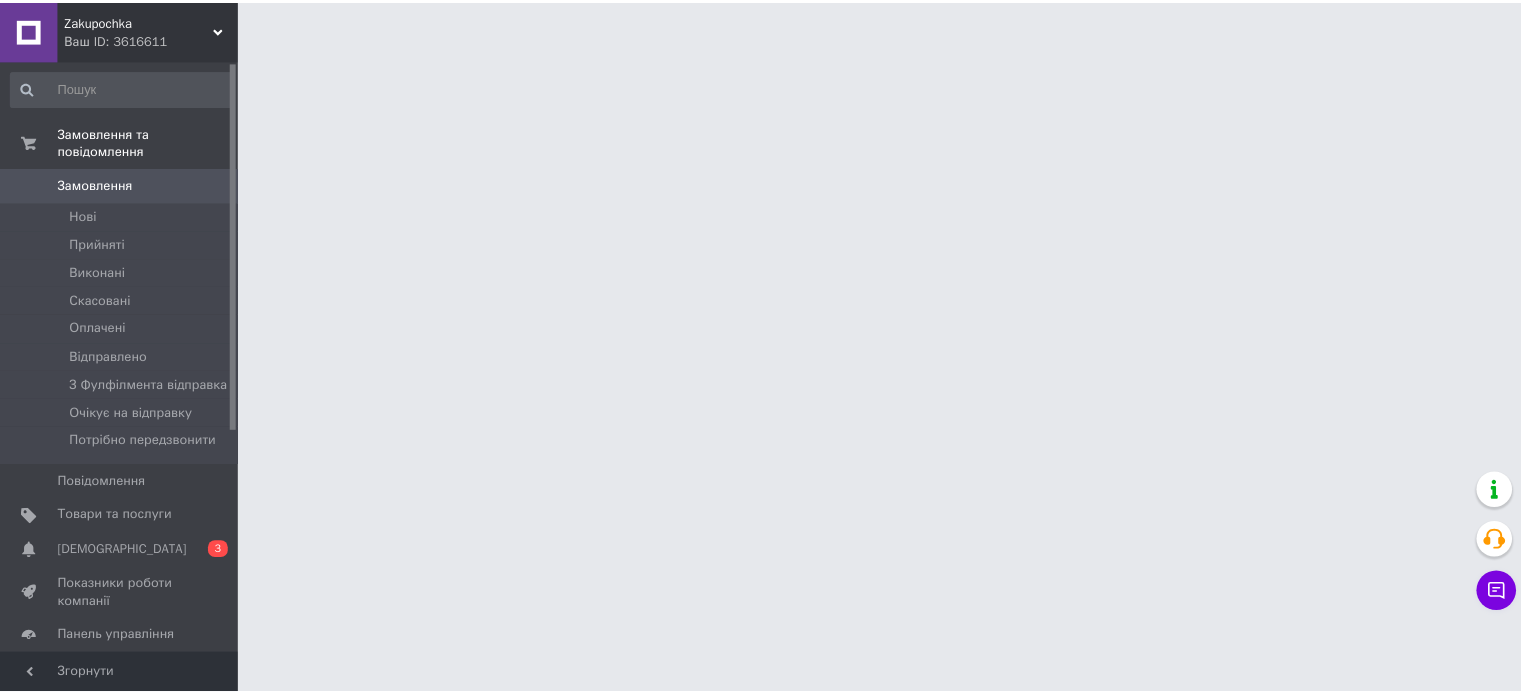 scroll, scrollTop: 0, scrollLeft: 0, axis: both 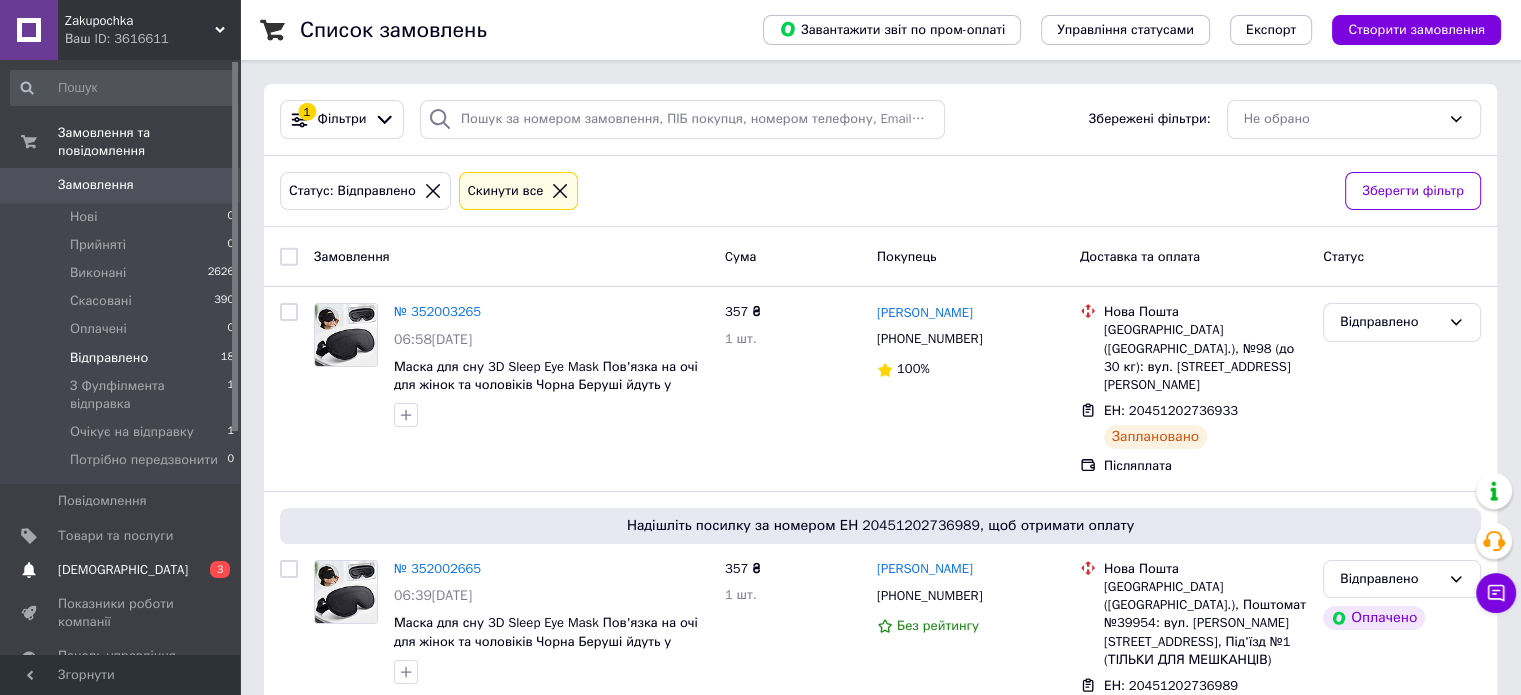 click on "[DEMOGRAPHIC_DATA]" at bounding box center [123, 570] 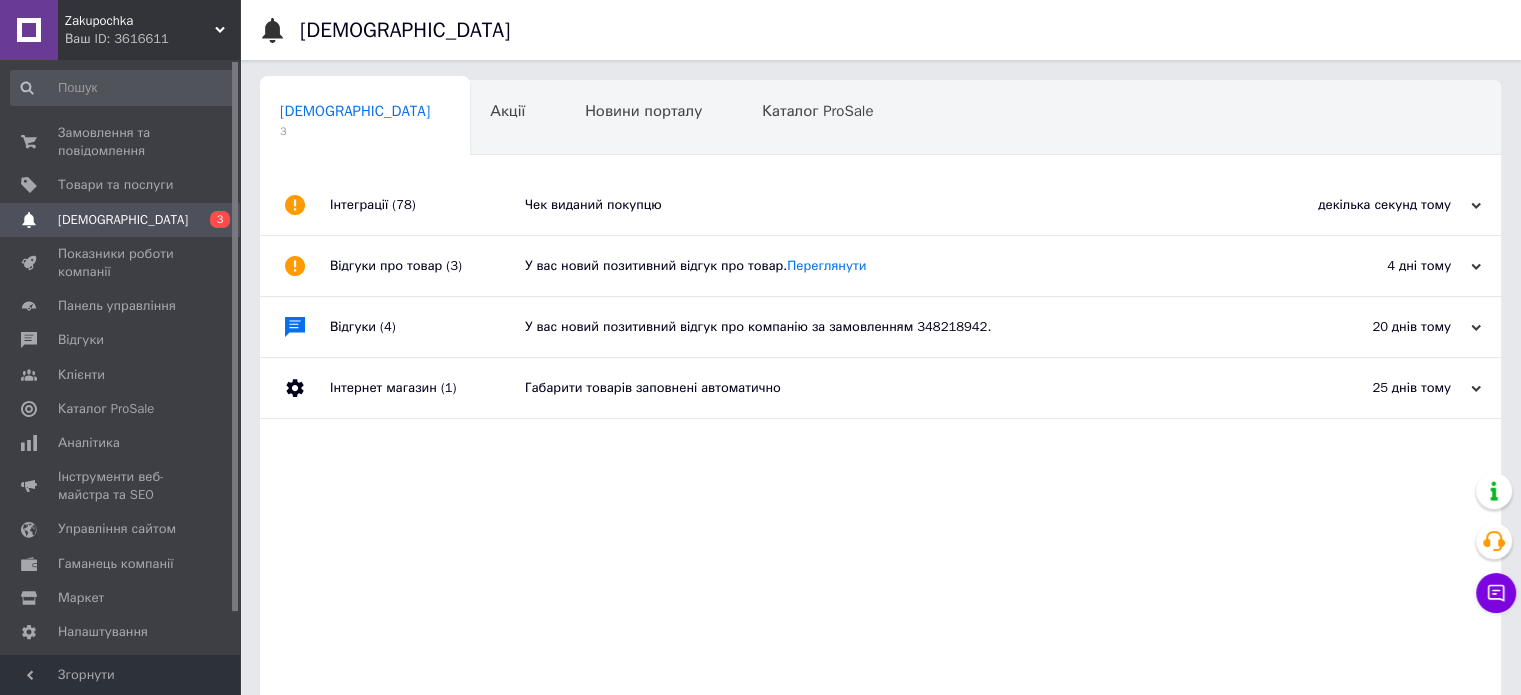 click on "Чек виданий покупцю" at bounding box center [903, 205] 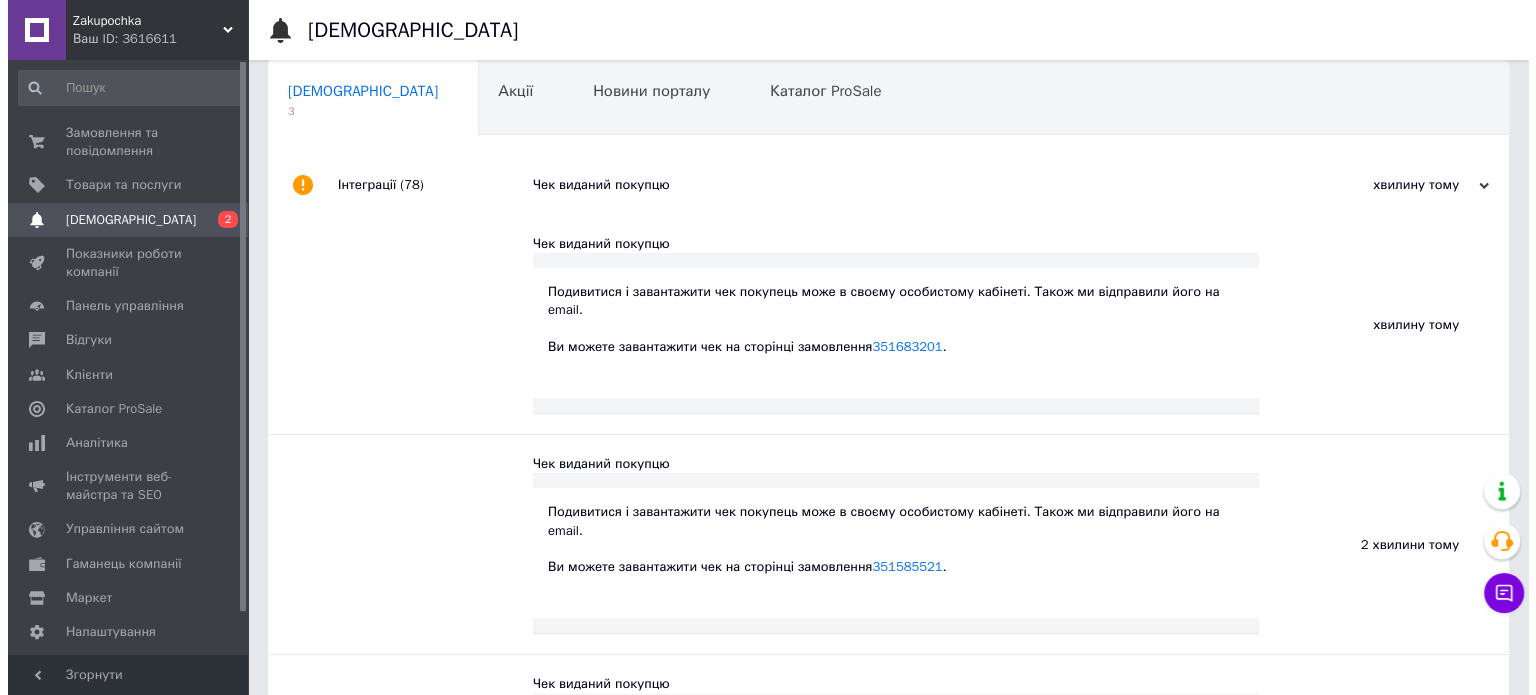 scroll, scrollTop: 0, scrollLeft: 0, axis: both 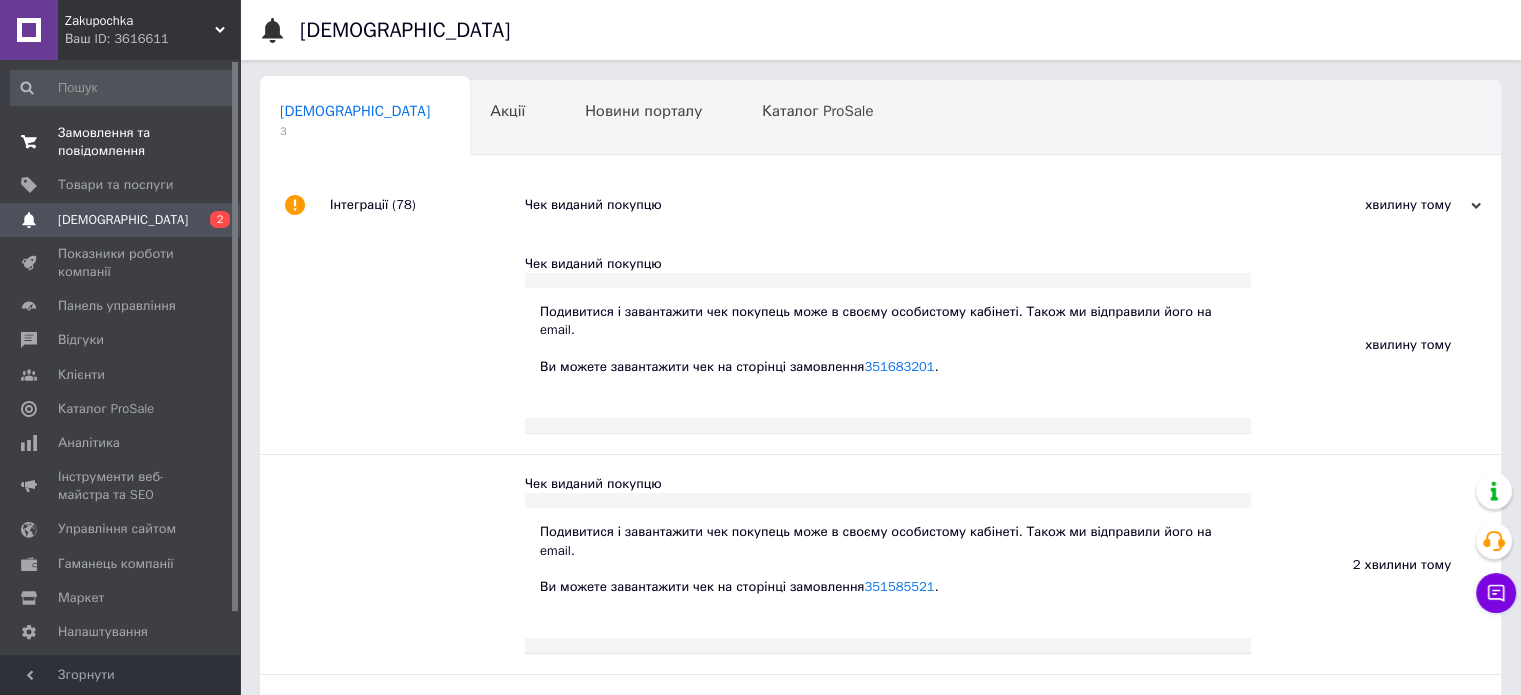 click on "Замовлення та повідомлення" at bounding box center (121, 142) 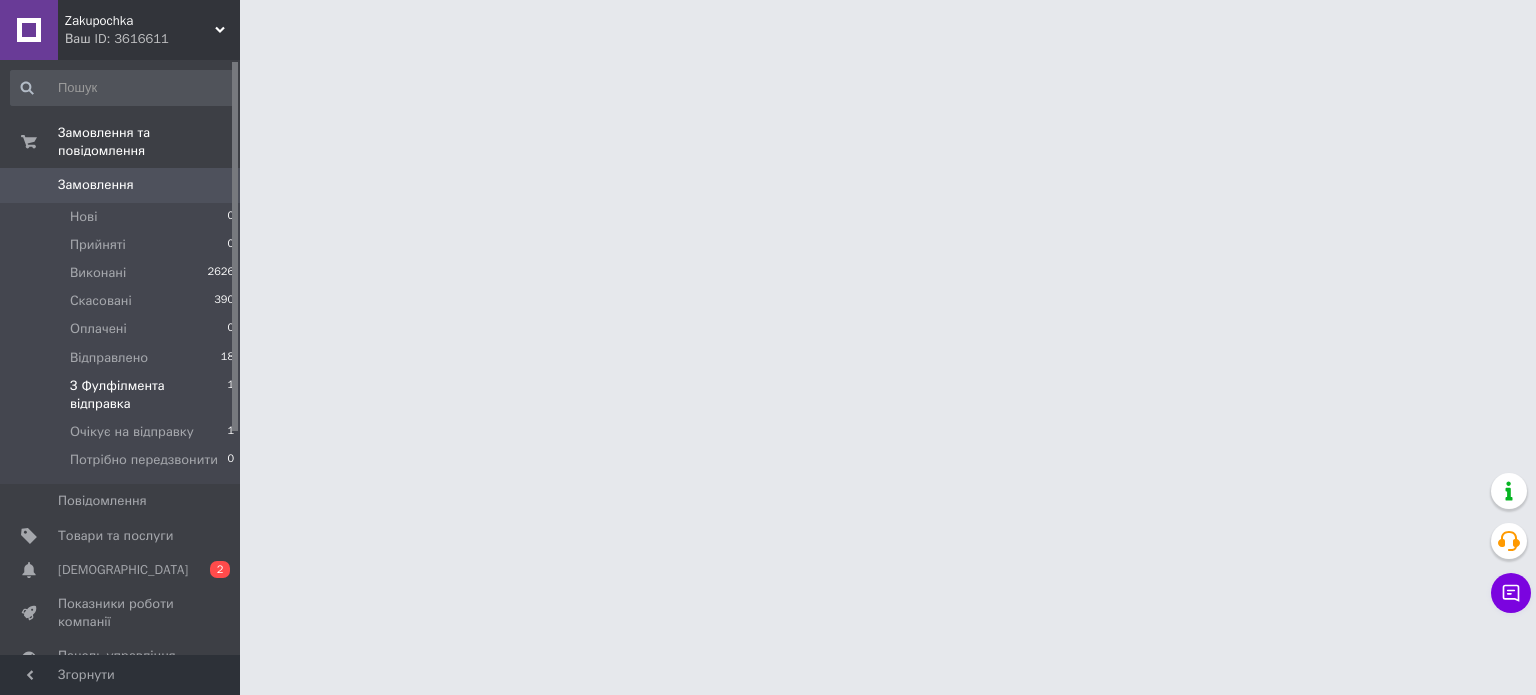 click on "З Фулфілмента відправка" at bounding box center [148, 395] 